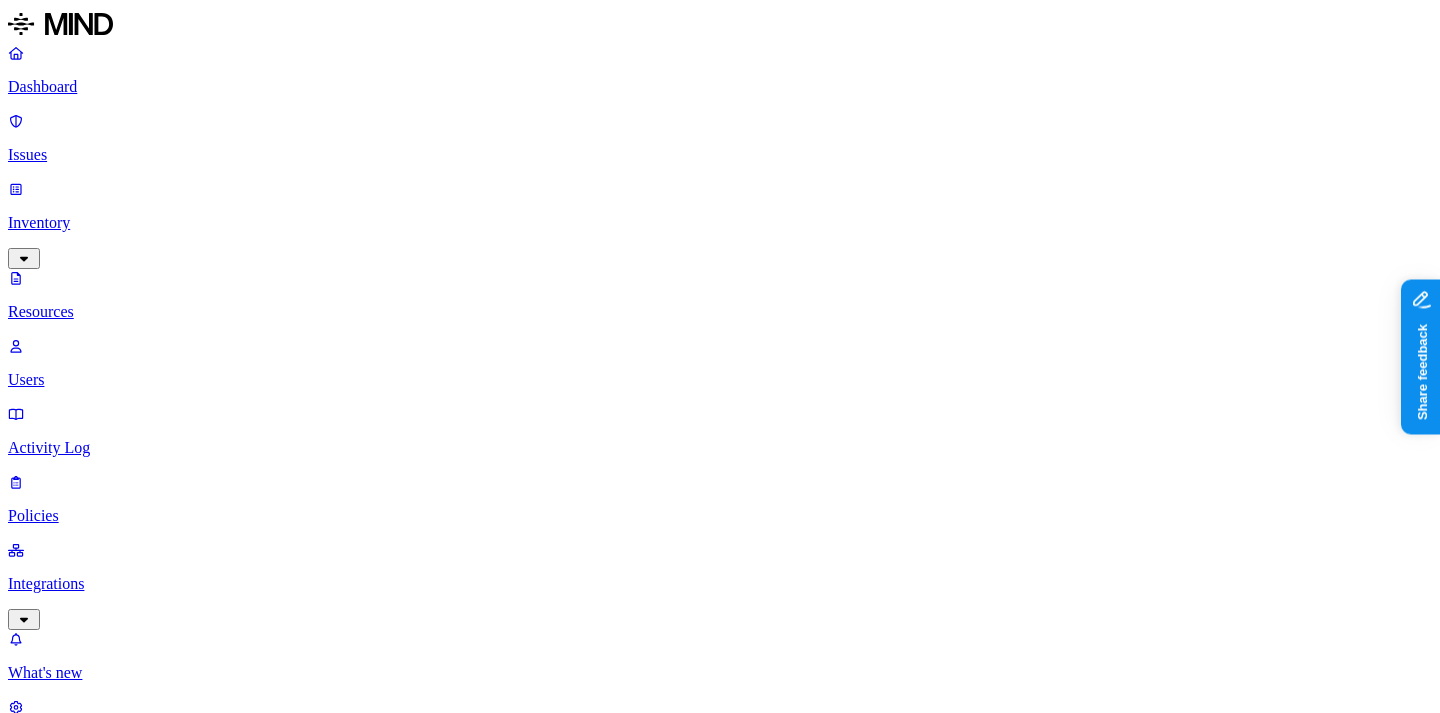scroll, scrollTop: 0, scrollLeft: 0, axis: both 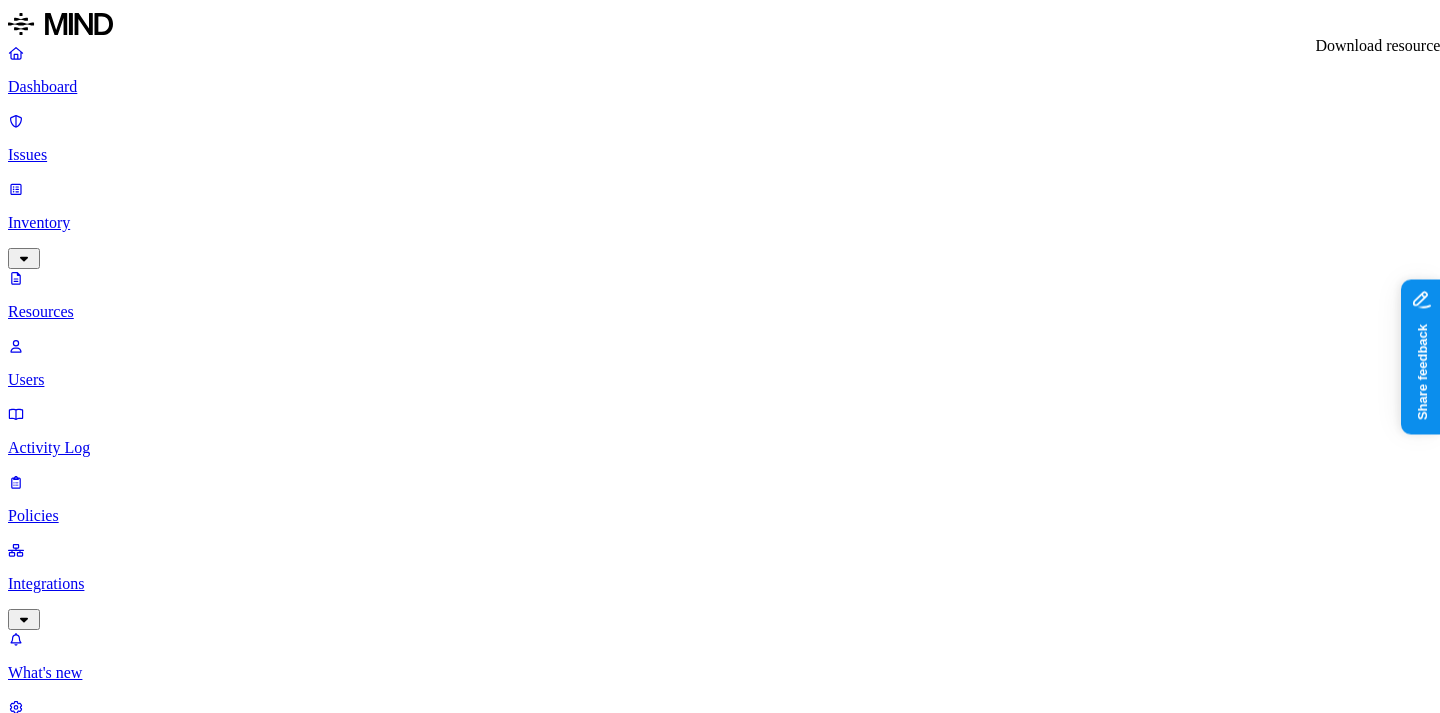 click on "Download is ready" at bounding box center (740, 30120) 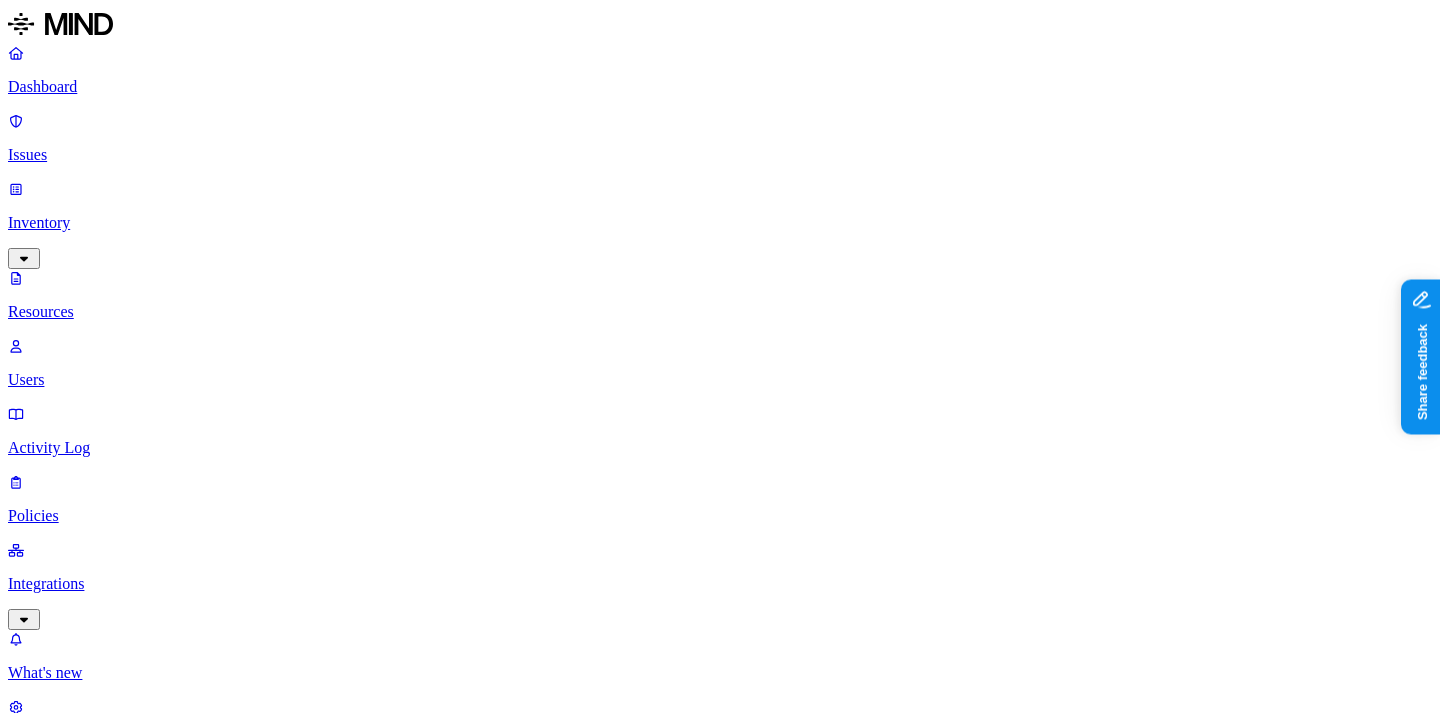 click 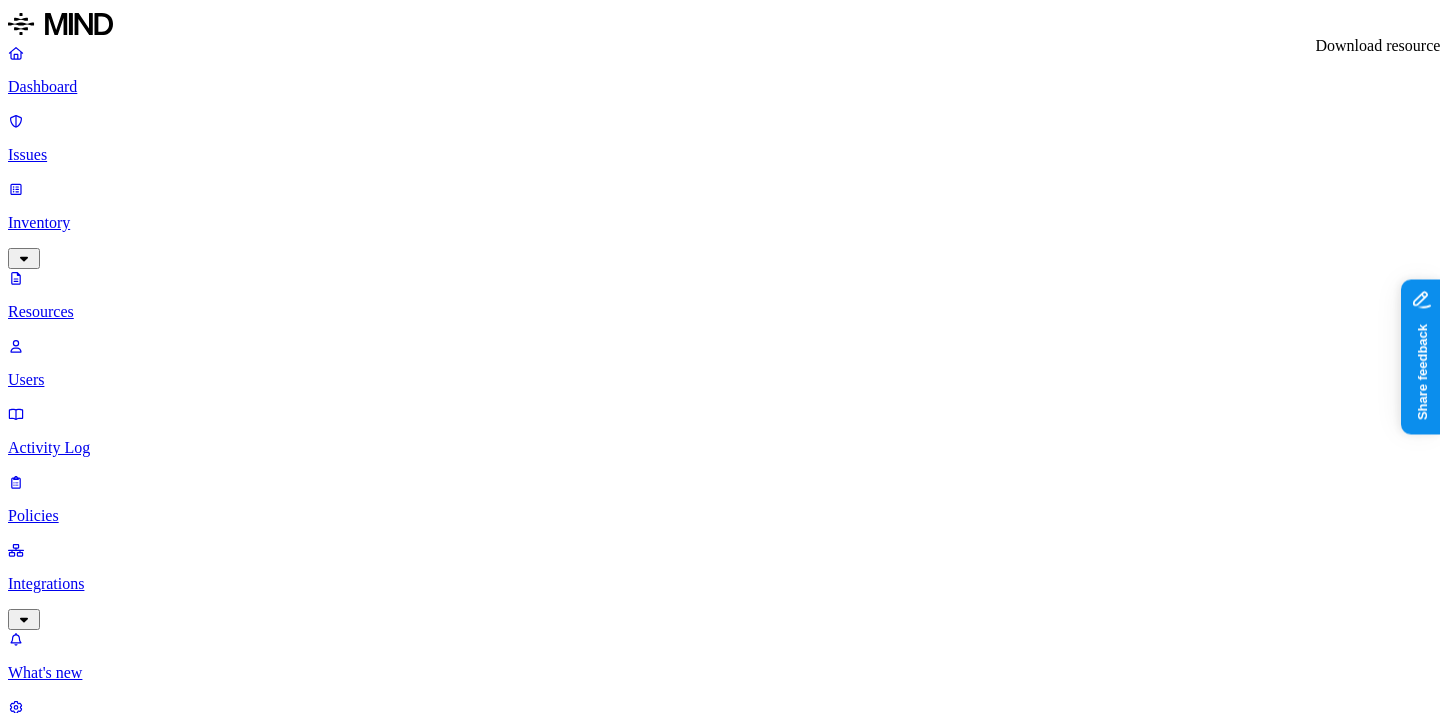 click 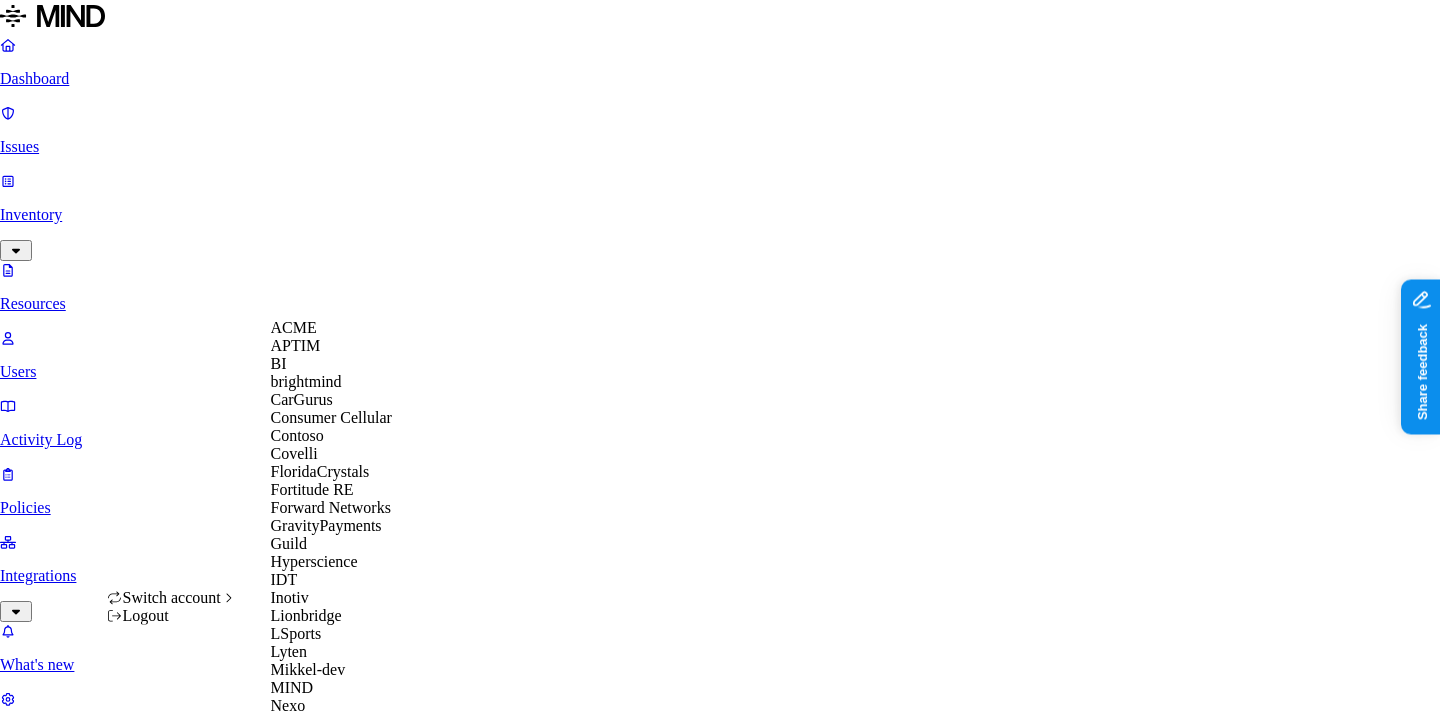 scroll, scrollTop: 1, scrollLeft: 0, axis: vertical 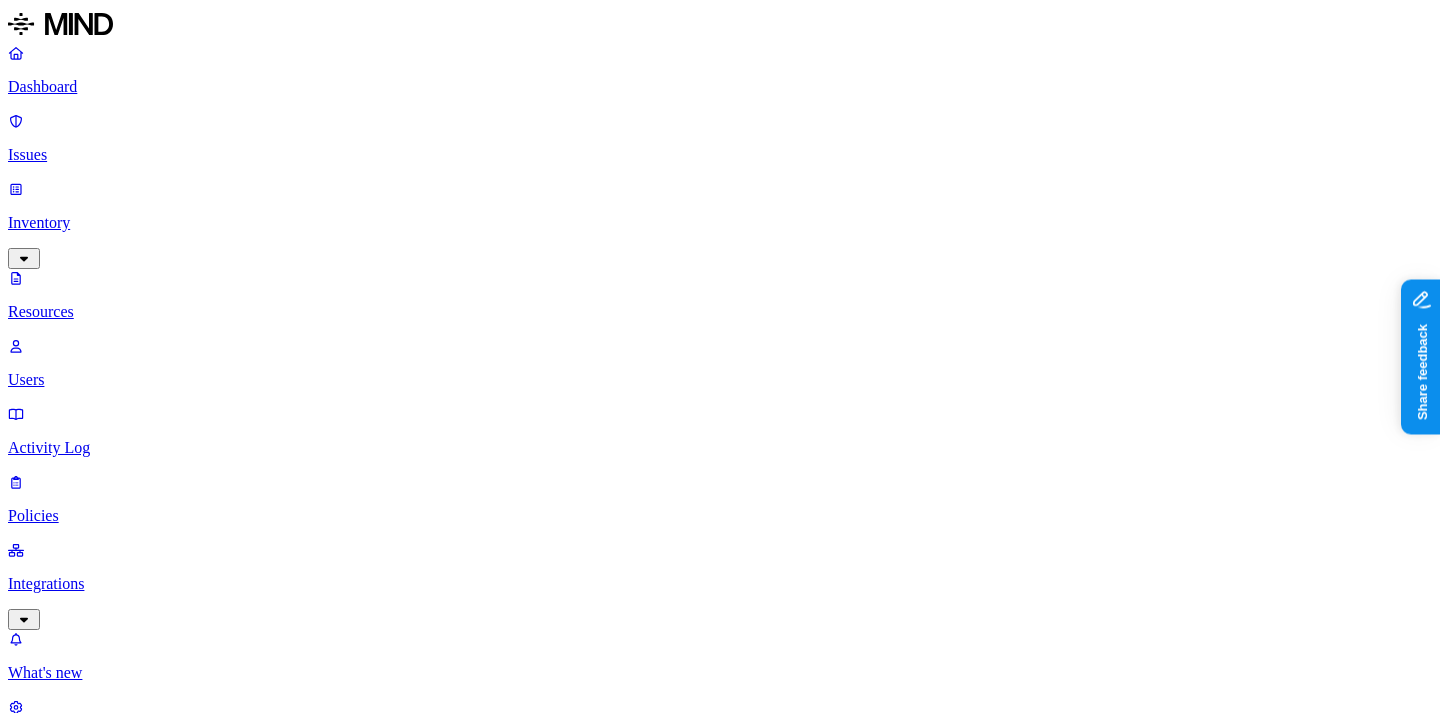 click on "Integrations" at bounding box center [720, 584] 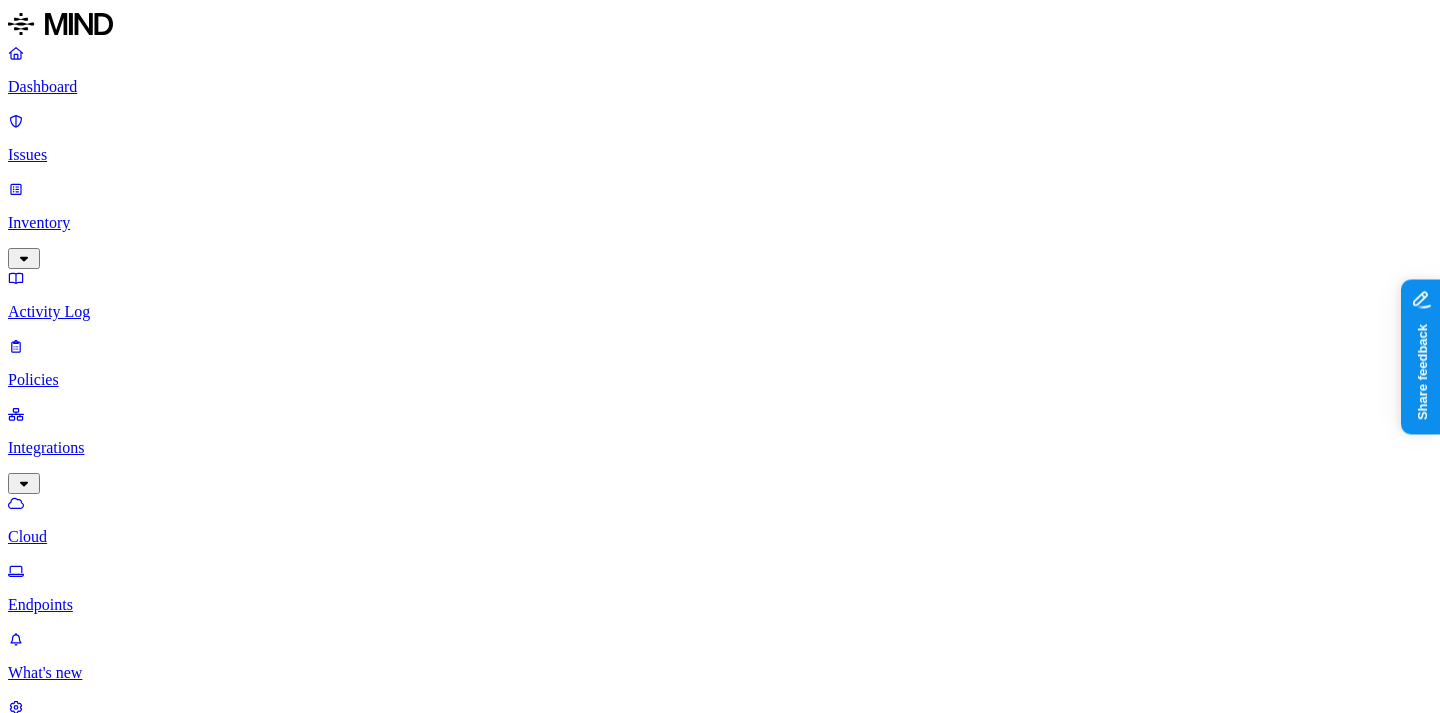 click on "Endpoints" at bounding box center (720, 605) 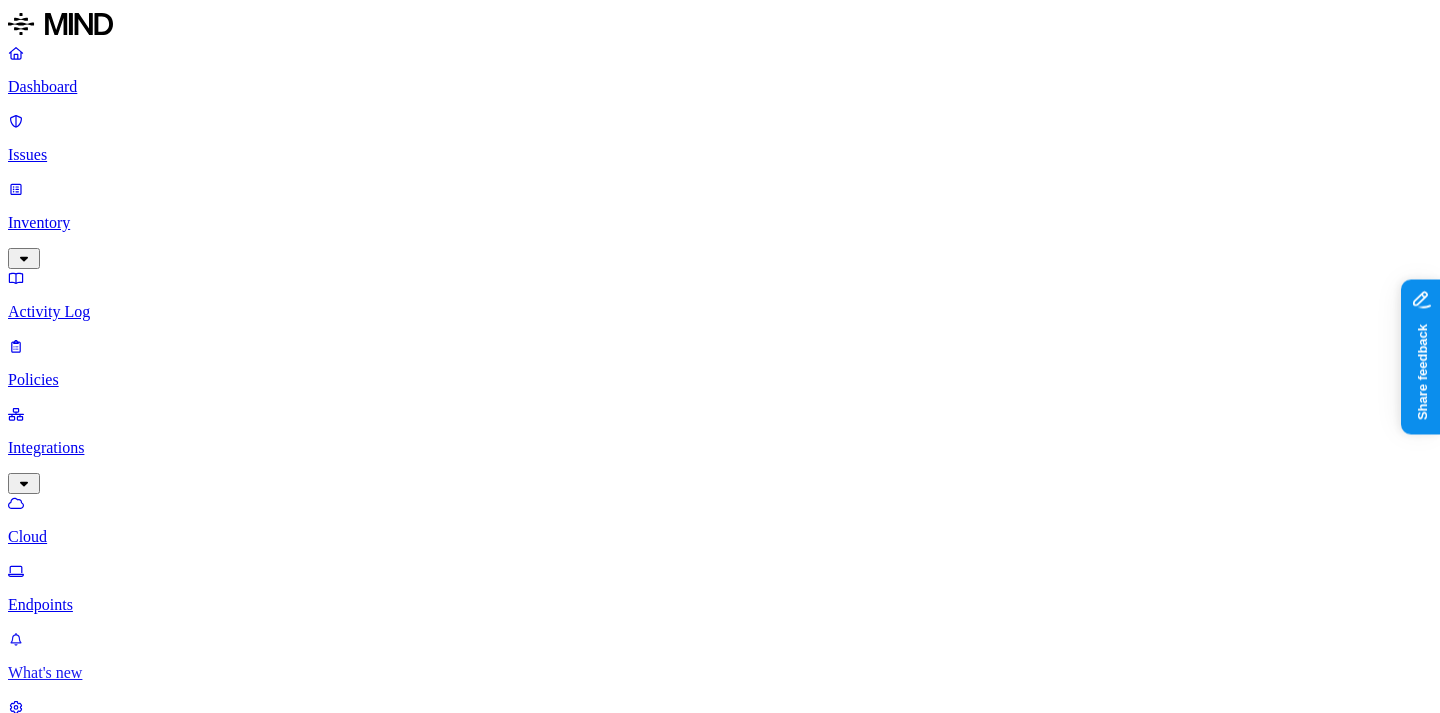 click on "What's new" at bounding box center [720, 656] 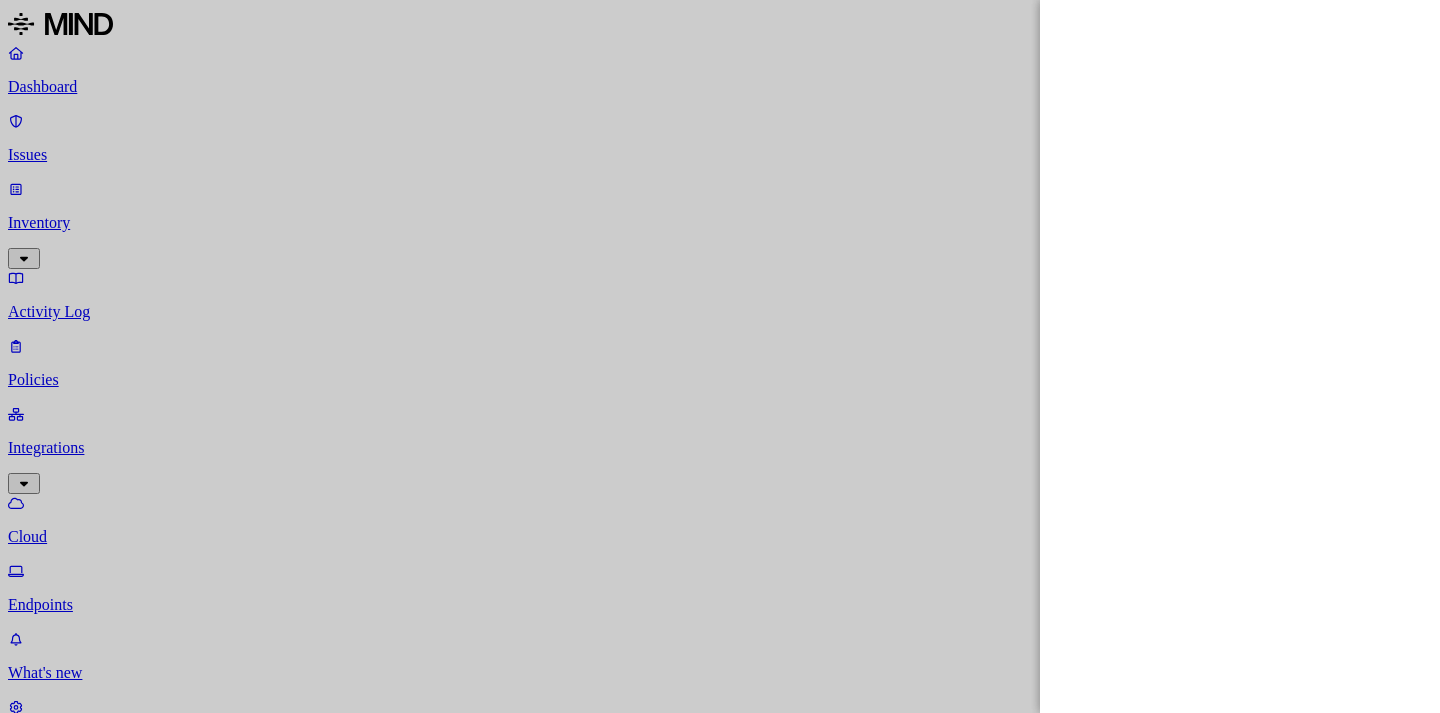 click at bounding box center [720, 356] 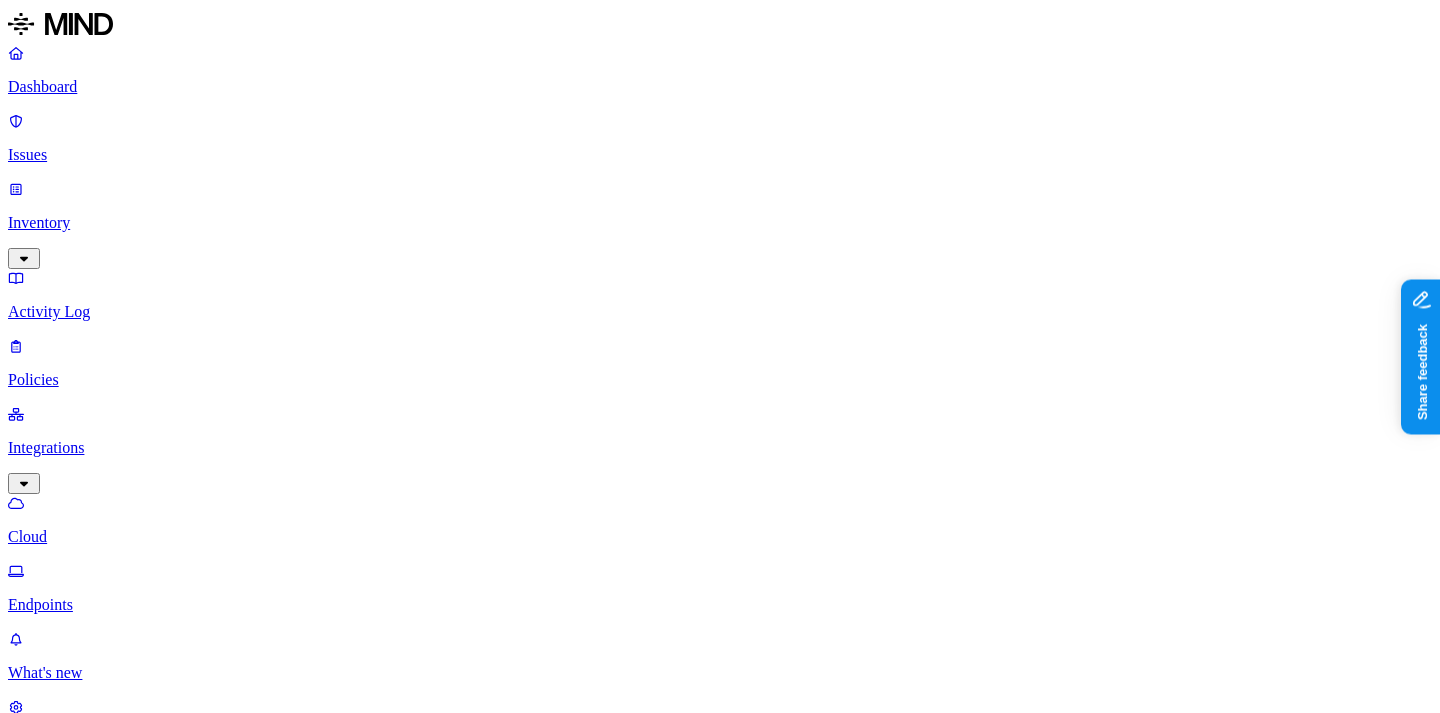 click on "Settings" at bounding box center [720, 741] 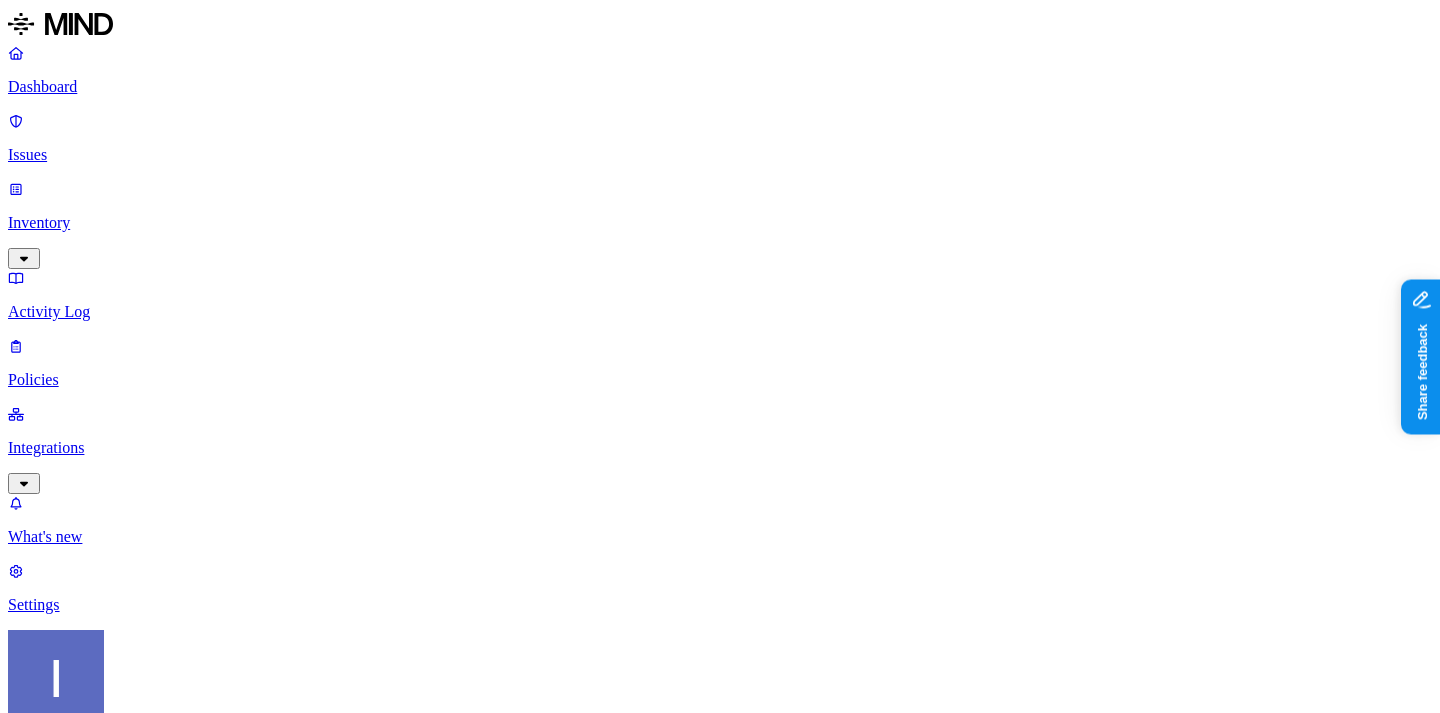 scroll, scrollTop: 119, scrollLeft: 0, axis: vertical 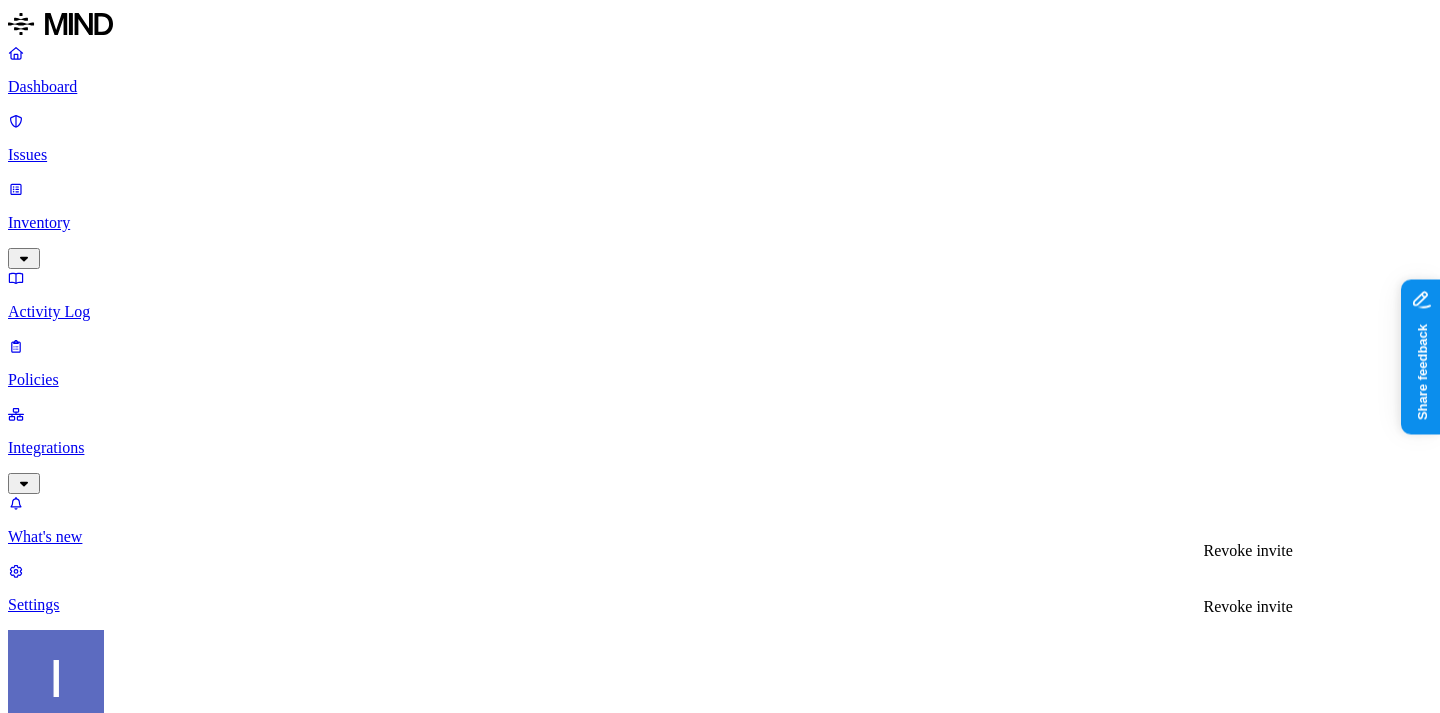 click 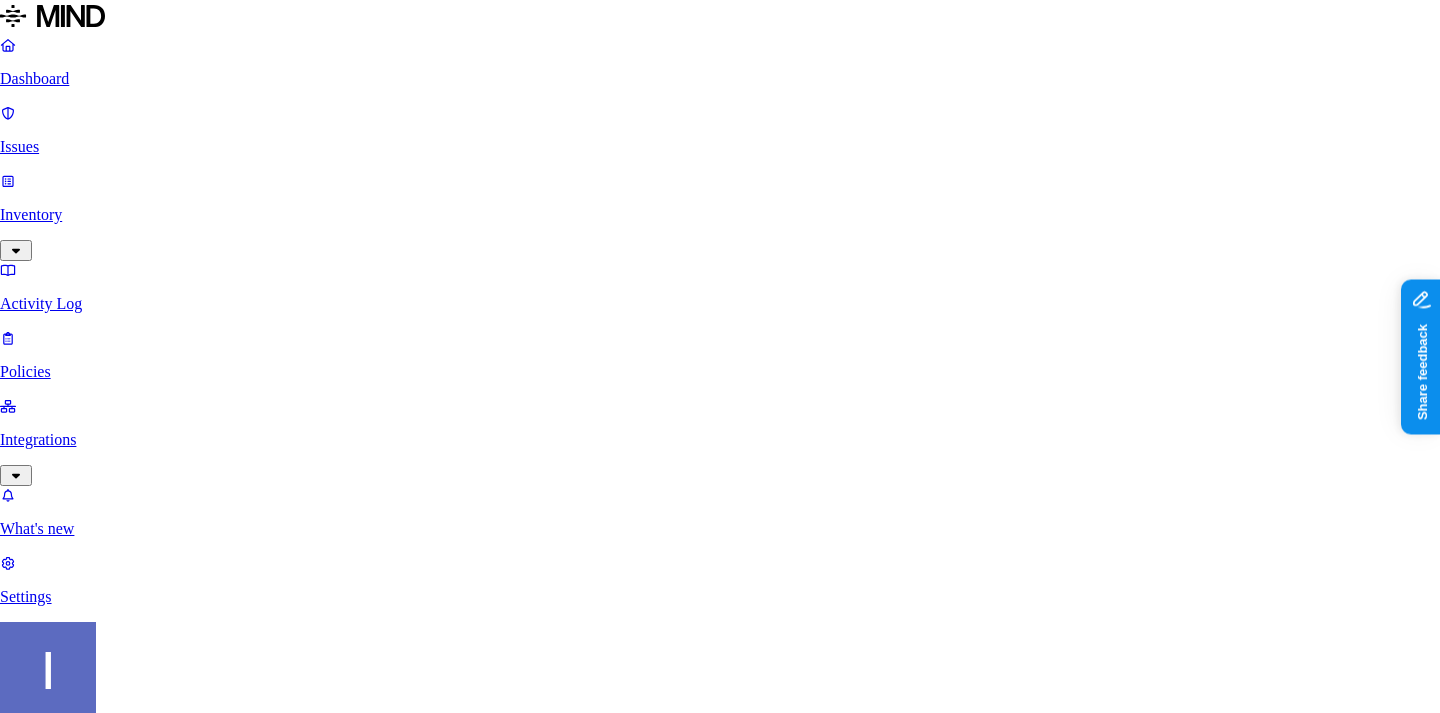 scroll, scrollTop: 119, scrollLeft: 0, axis: vertical 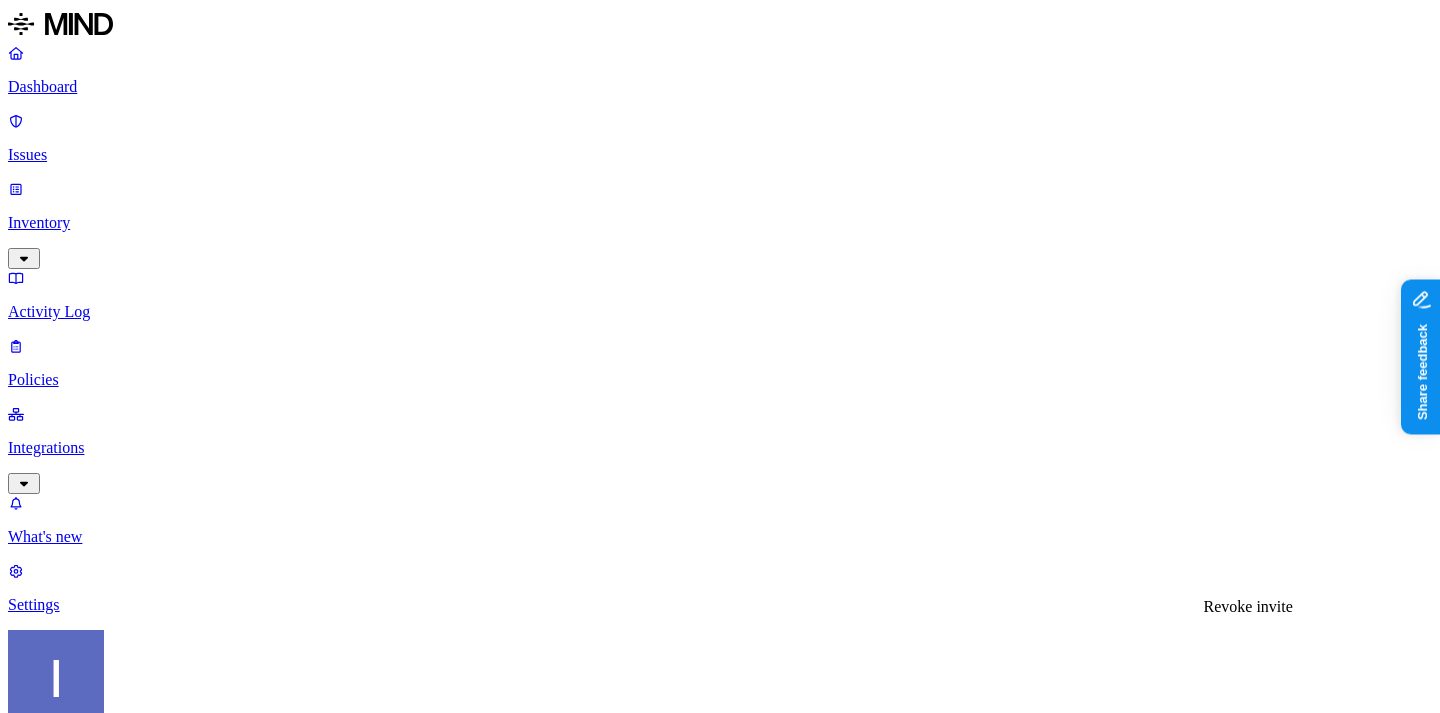 click 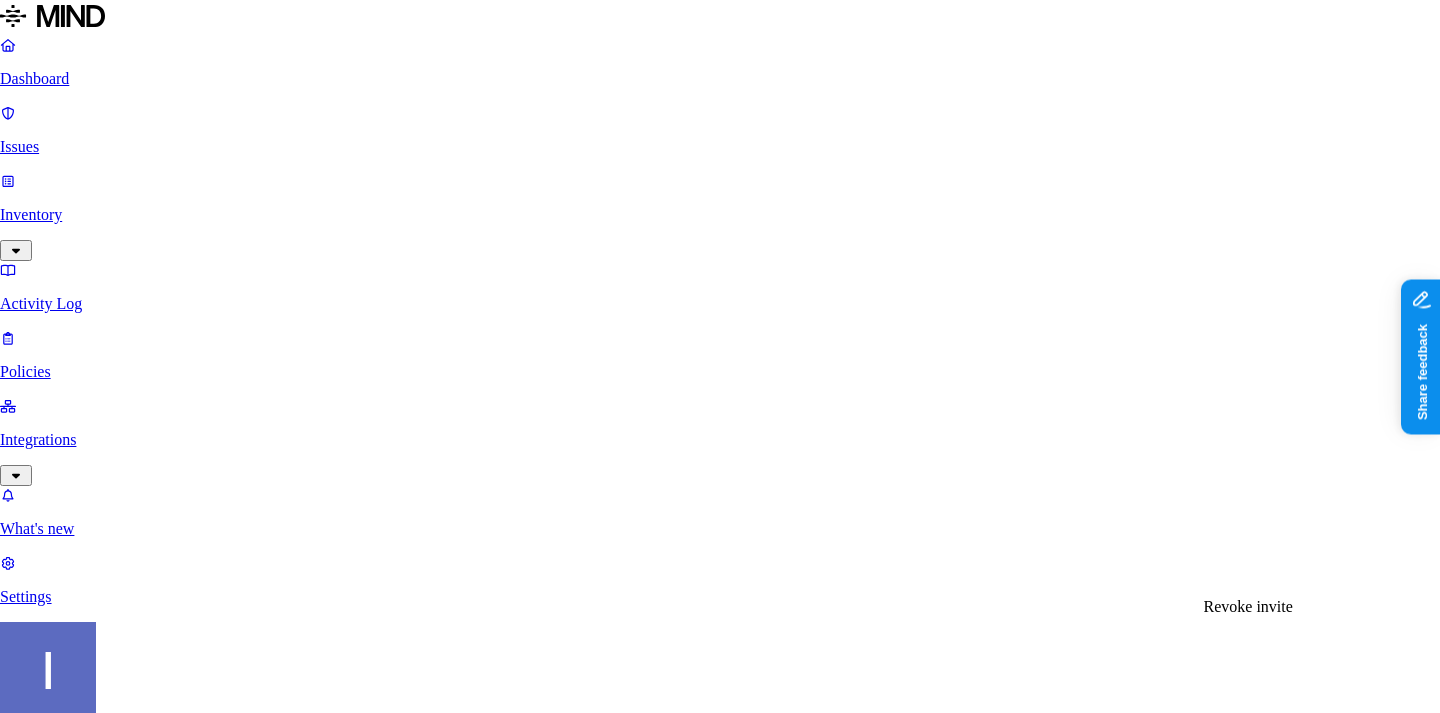 scroll, scrollTop: 63, scrollLeft: 0, axis: vertical 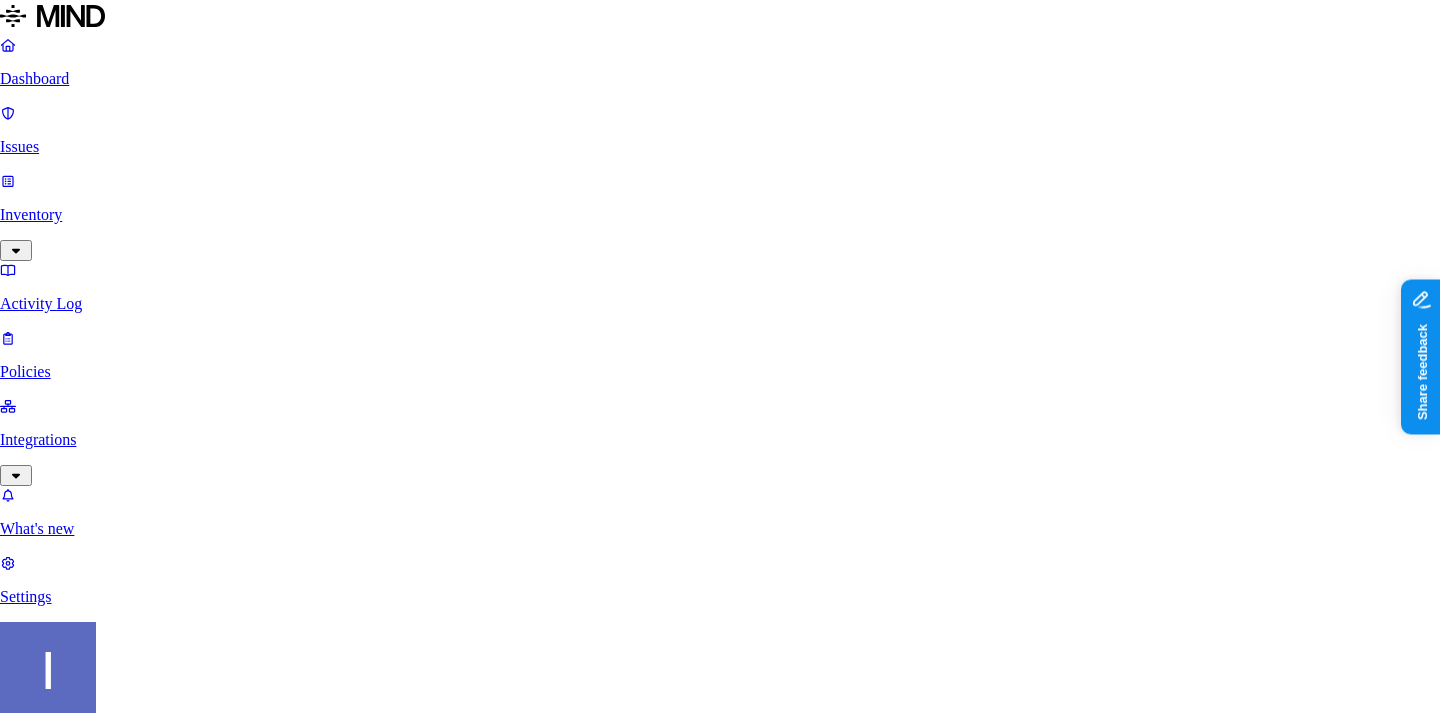click on "Cancel Delete" at bounding box center (720, 2251) 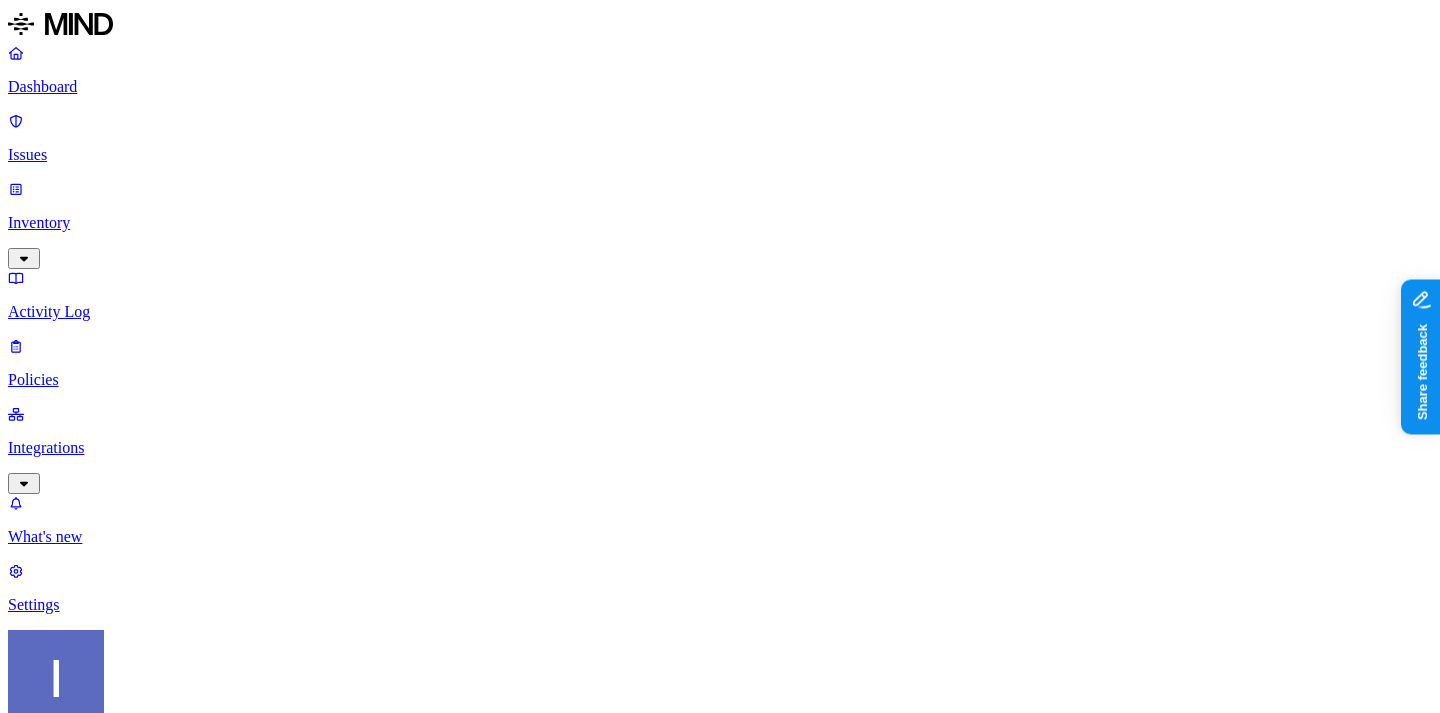 scroll, scrollTop: 7, scrollLeft: 0, axis: vertical 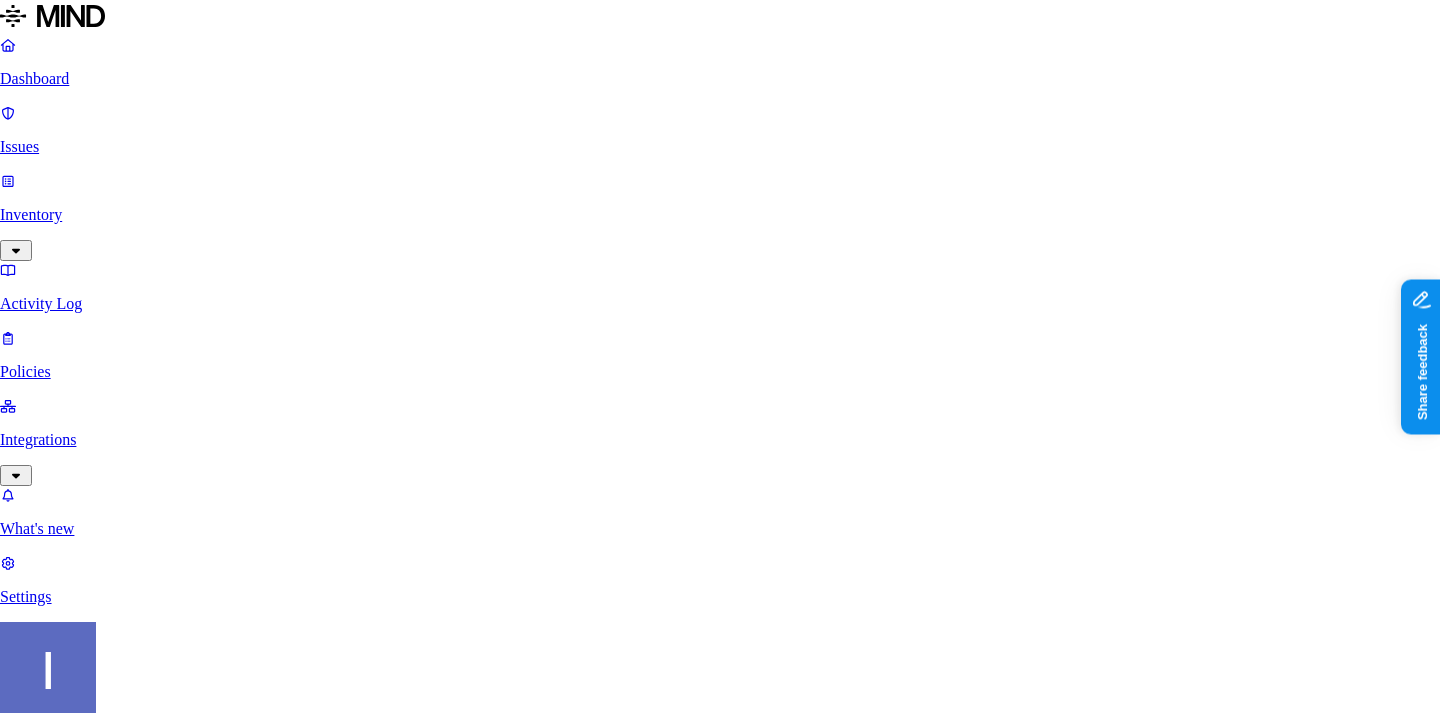 click on "Delete" at bounding box center [85, 2179] 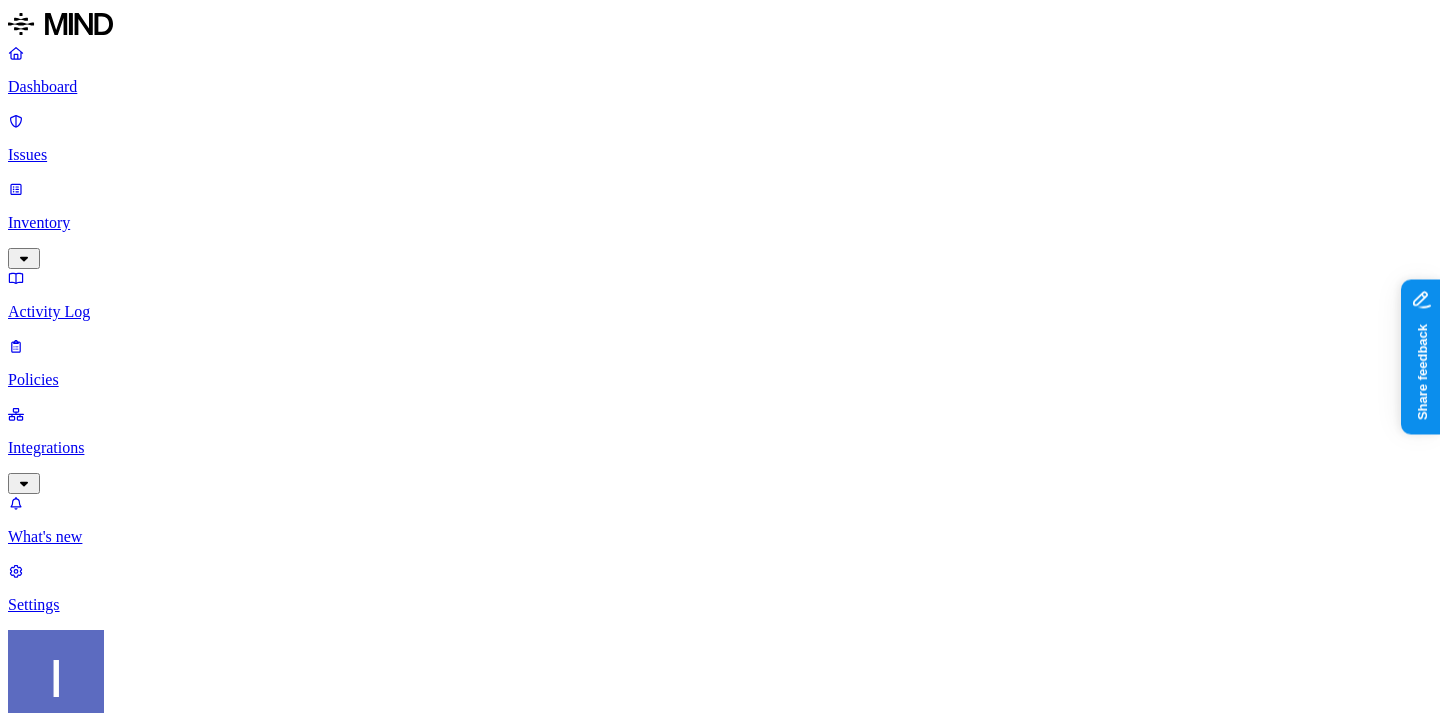 scroll, scrollTop: 0, scrollLeft: 0, axis: both 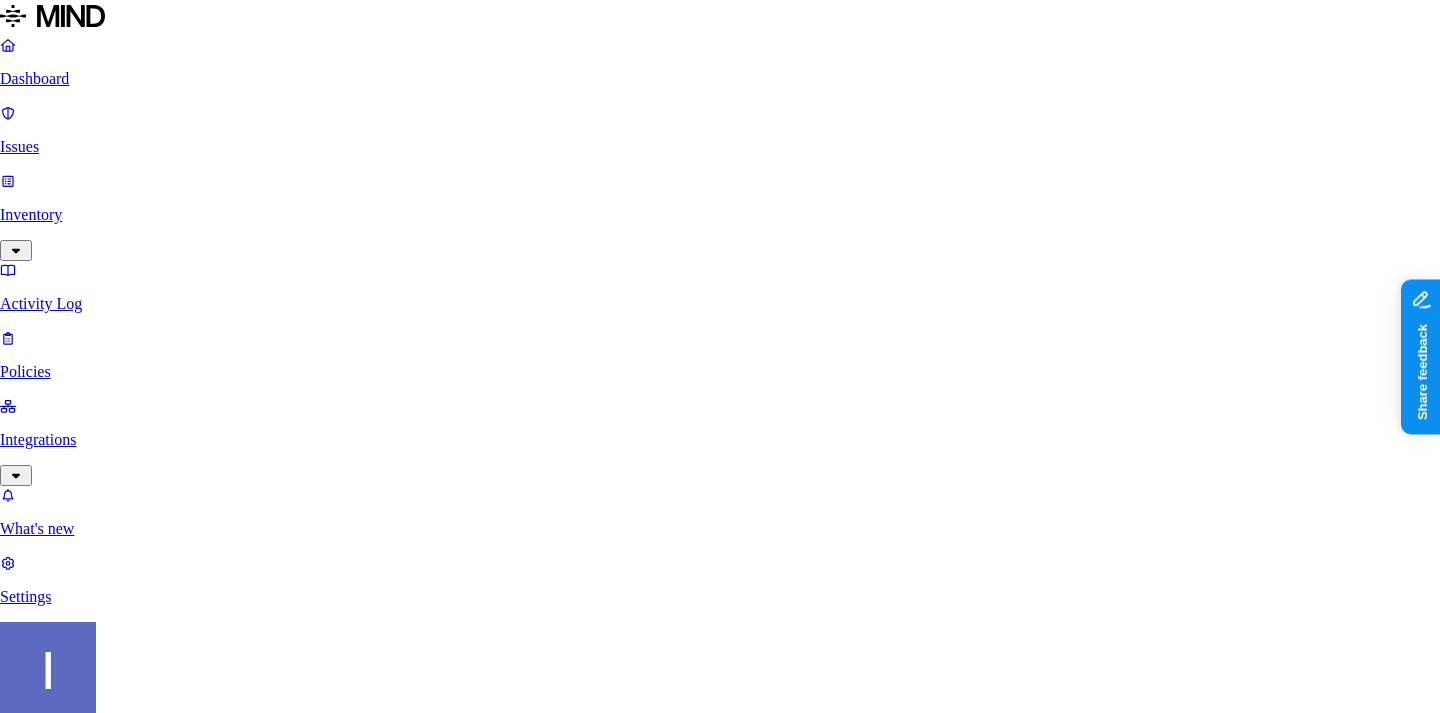 click on "Cancel Finish" at bounding box center (720, 2041) 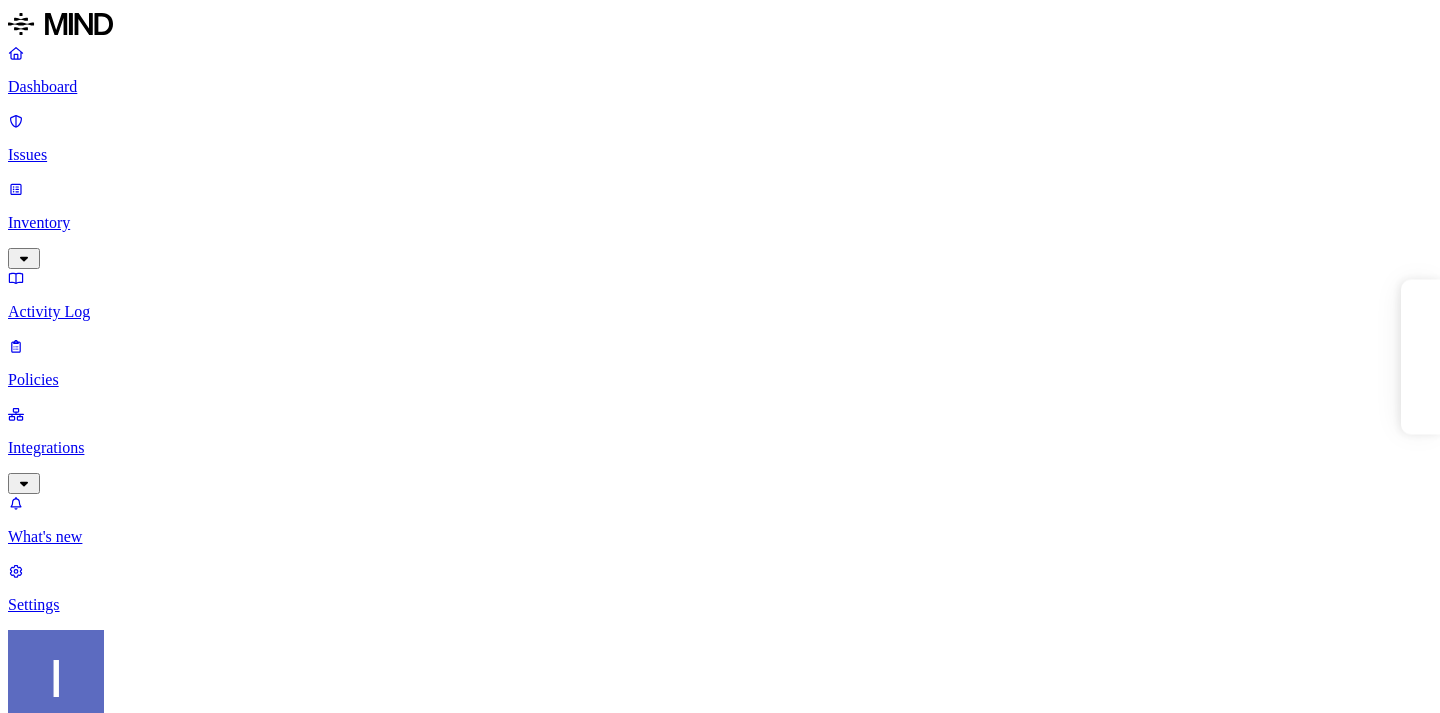 scroll, scrollTop: 0, scrollLeft: 0, axis: both 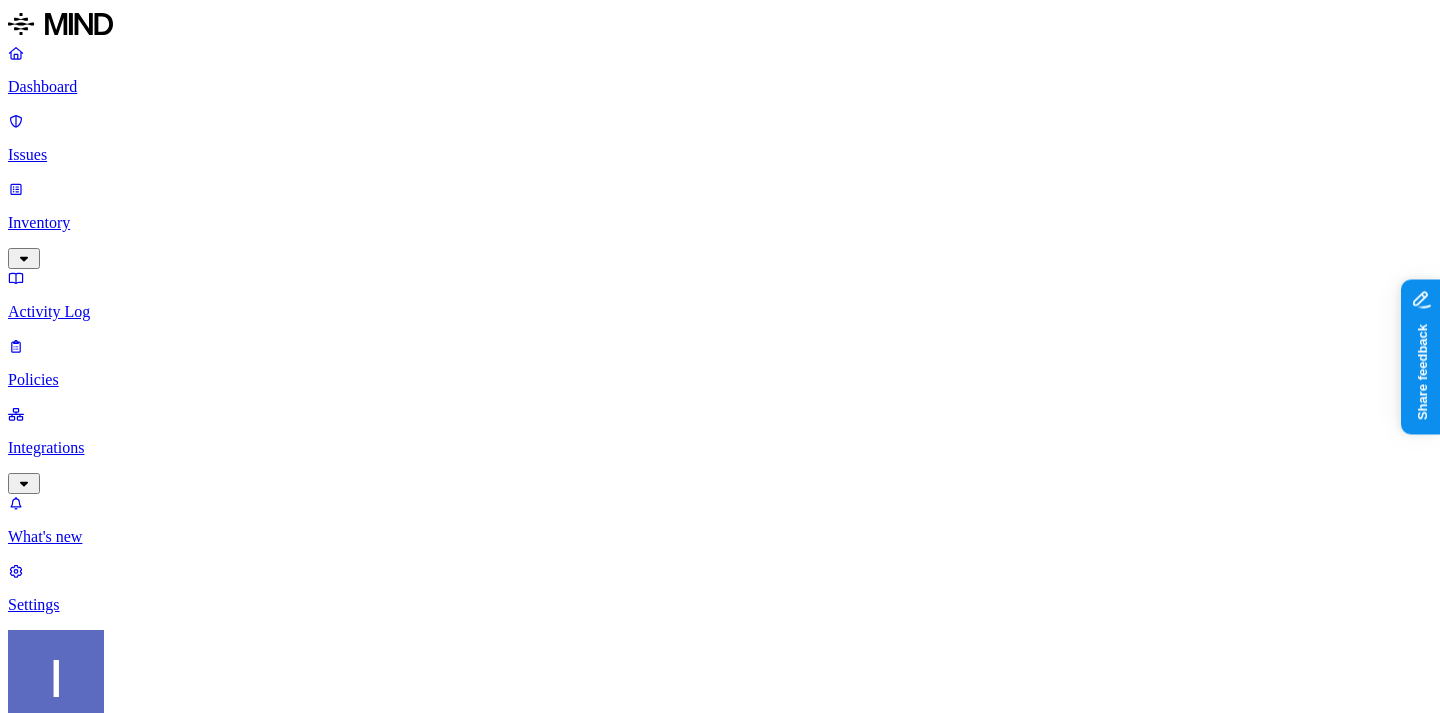 click on "Add member" at bounding box center [61, 1100] 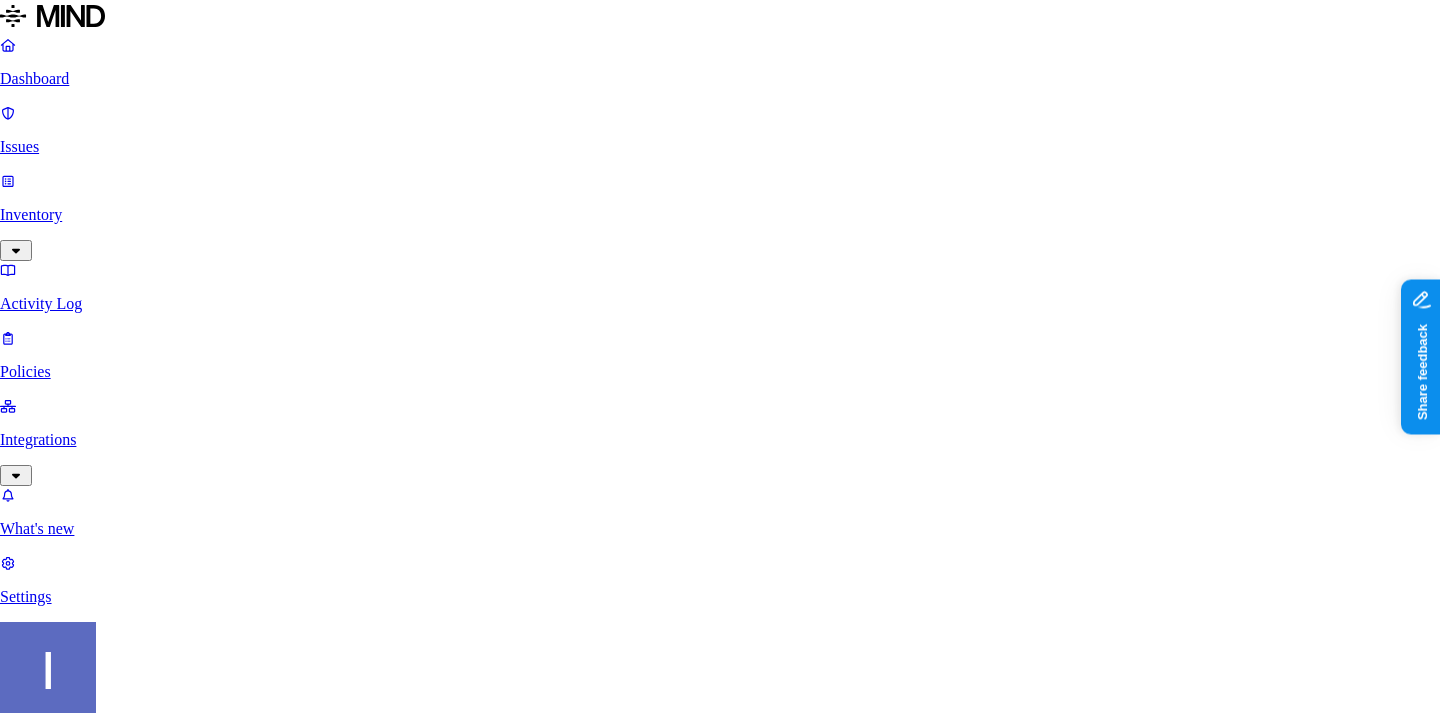 click at bounding box center (88, 2020) 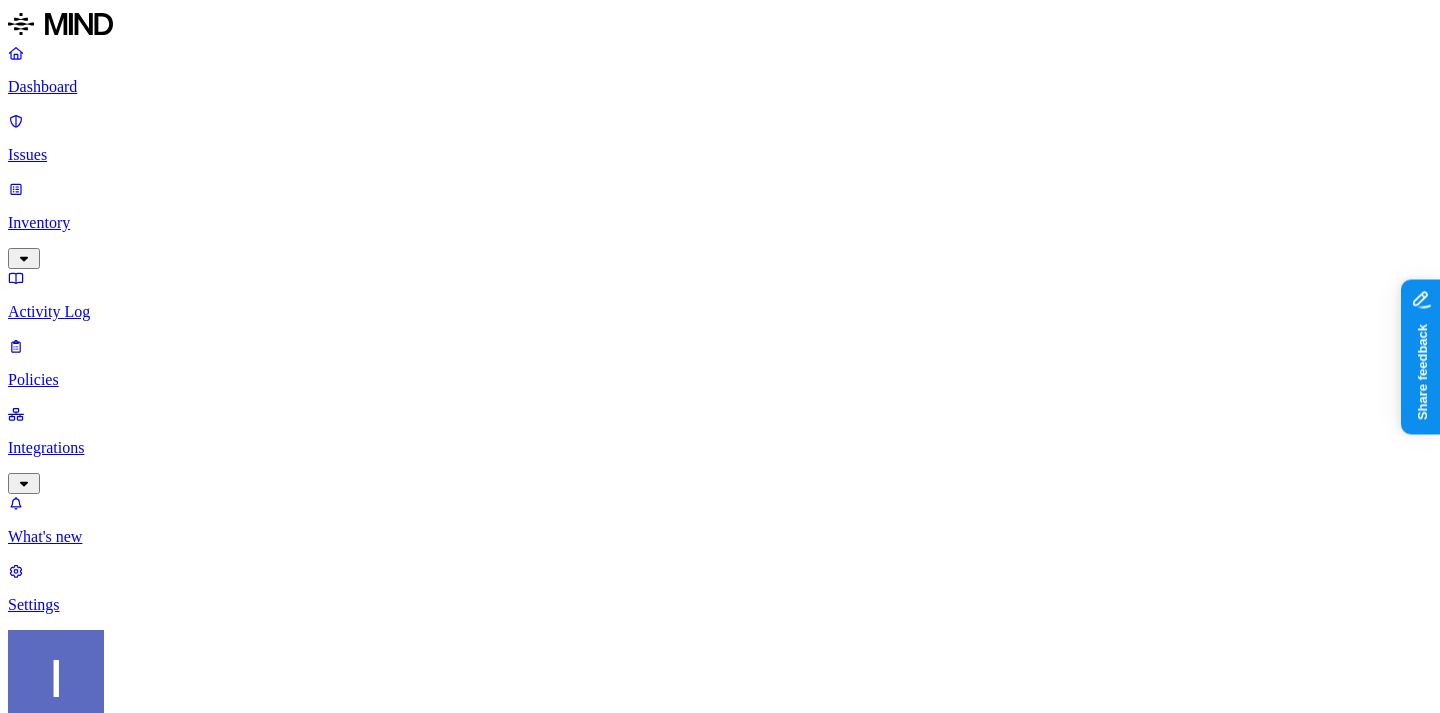 click on "Integrations" at bounding box center [720, 448] 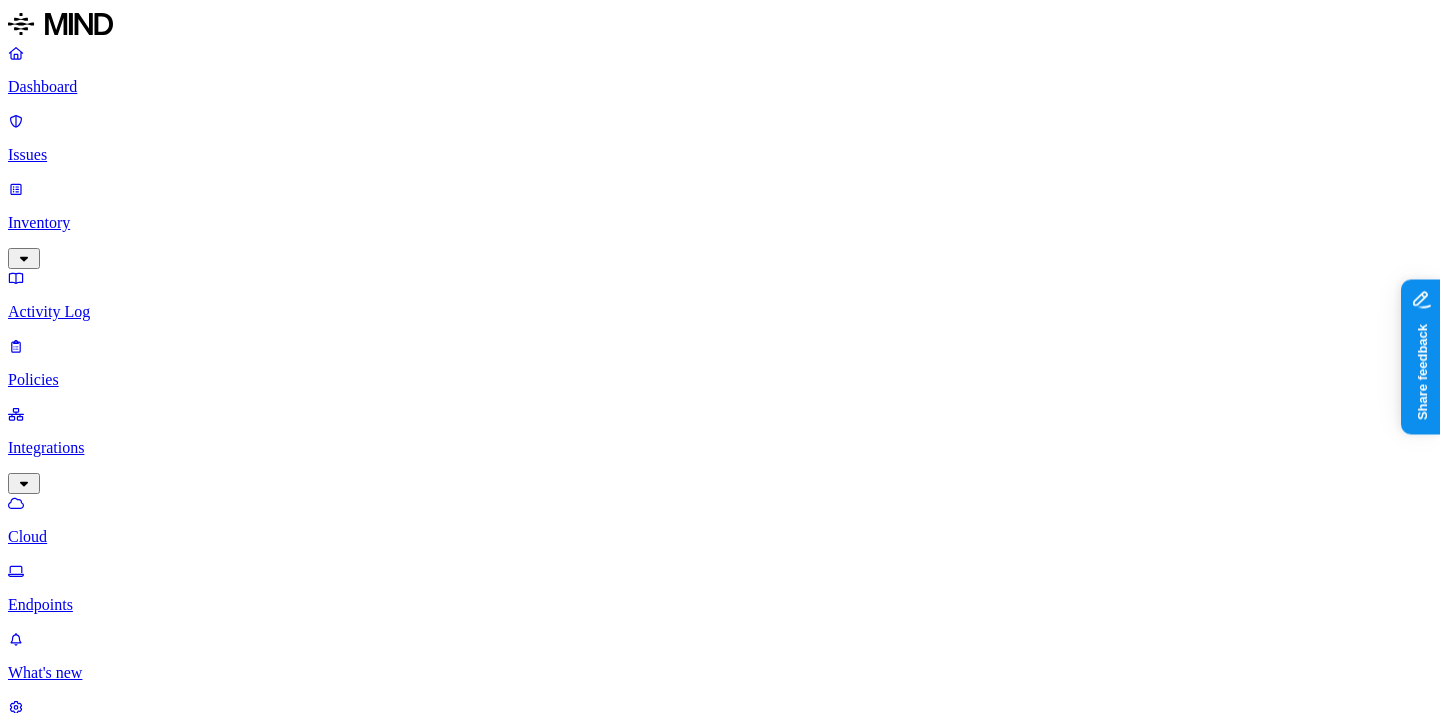 click on "Dashboard Issues Inventory Activity Log Policies Integrations Cloud Endpoints What's new 1 Settings Itai Schwartz SDI Cloud integrations Add Integration Cloud applications Google Drive Online SDI" at bounding box center [720, 718] 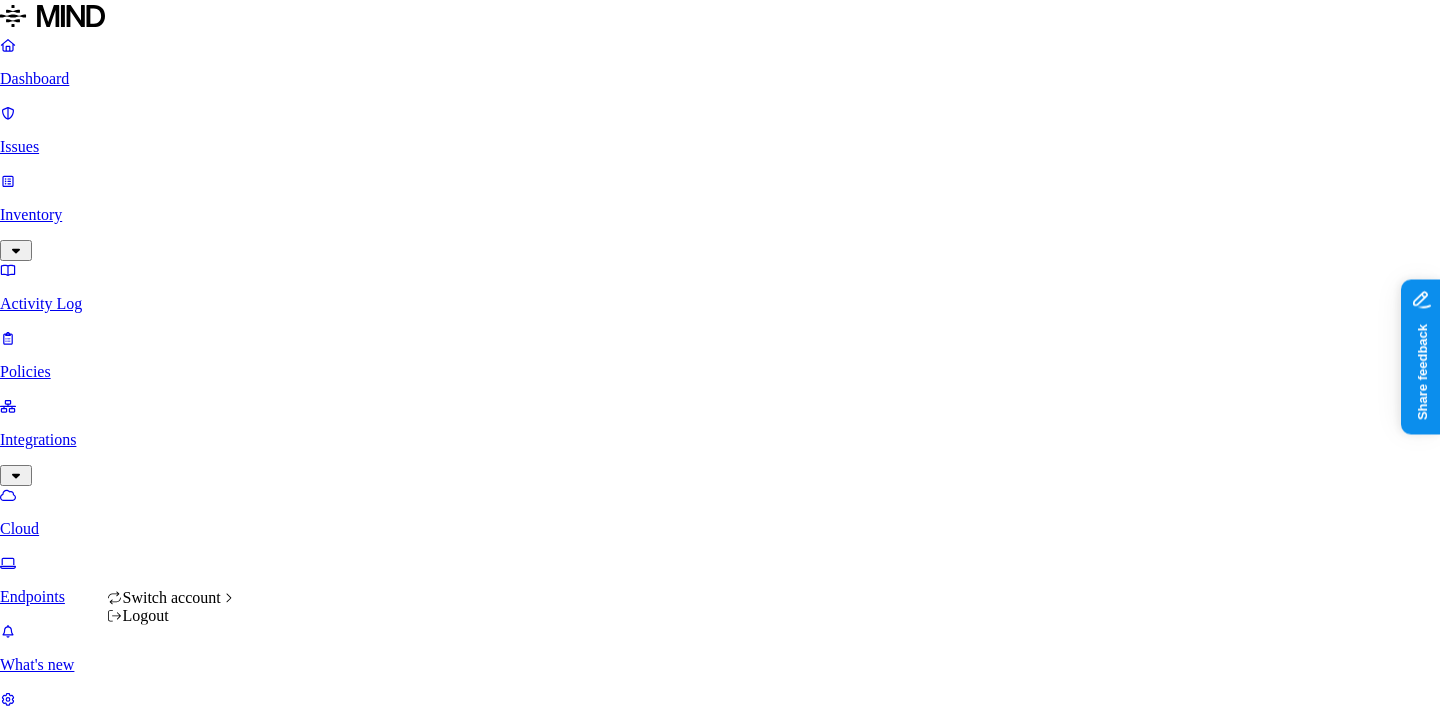 click on "Dashboard Issues Inventory Activity Log Policies Integrations Cloud Endpoints What's new 1 Settings Itai Schwartz SDI Cloud integrations Add Integration Cloud applications Google Drive Online SDI
Switch account Logout" at bounding box center (720, 714) 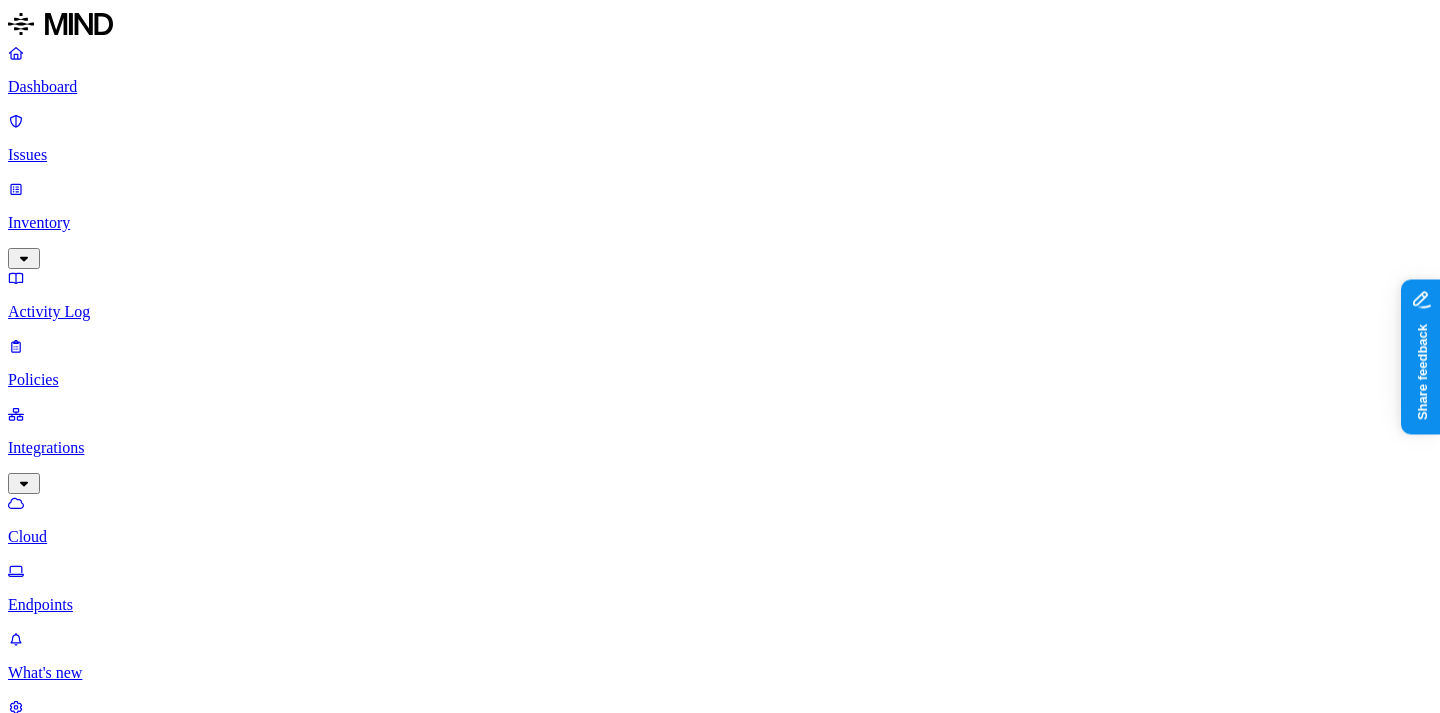 click on "Endpoints" at bounding box center (720, 605) 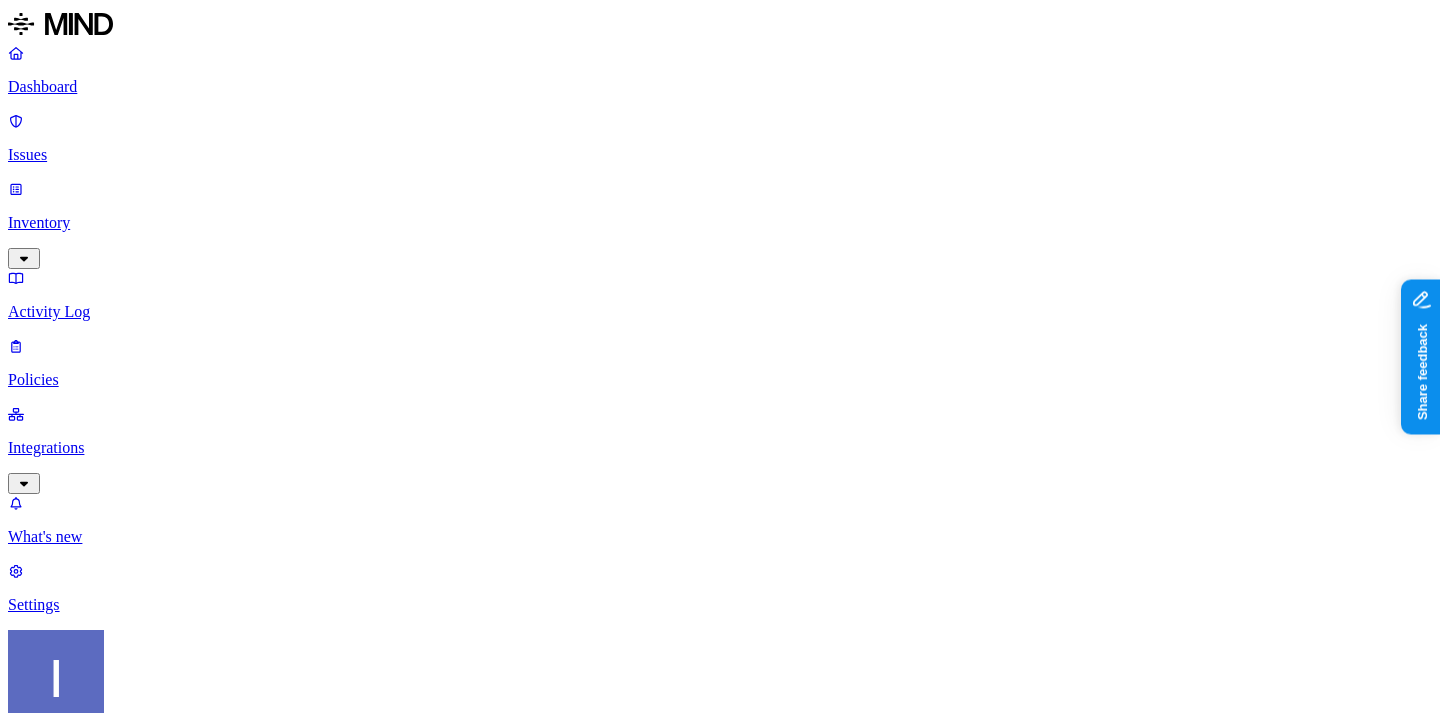 click on "API Tokens" at bounding box center [720, 1048] 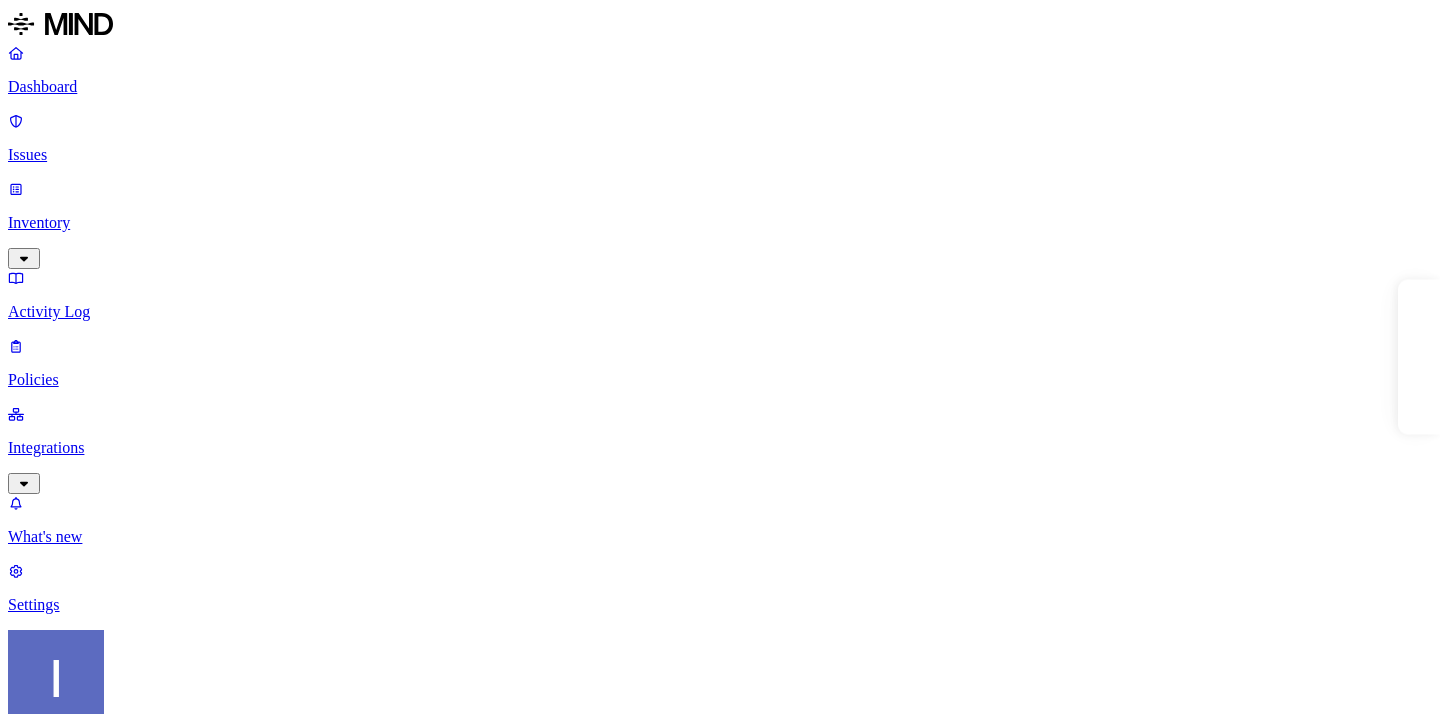 scroll, scrollTop: 0, scrollLeft: 0, axis: both 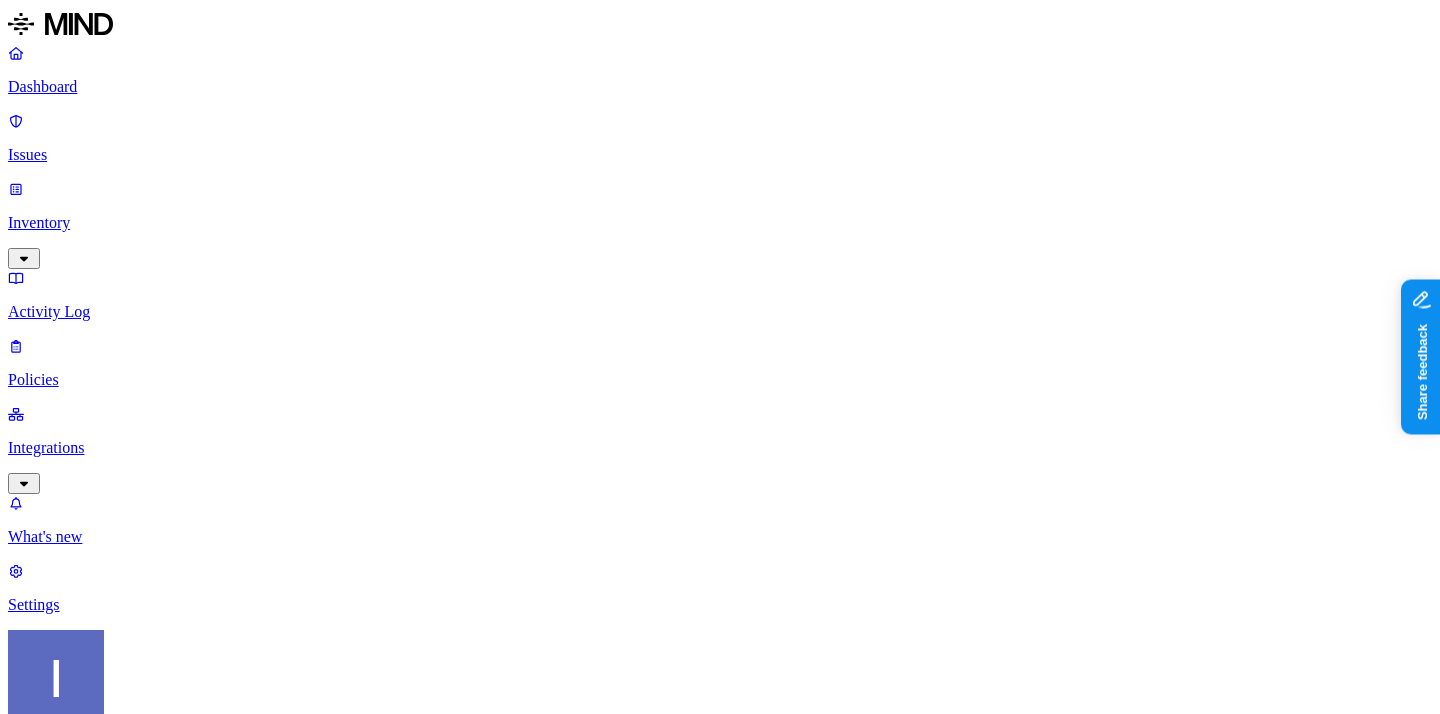 click on "Settings" at bounding box center [720, 605] 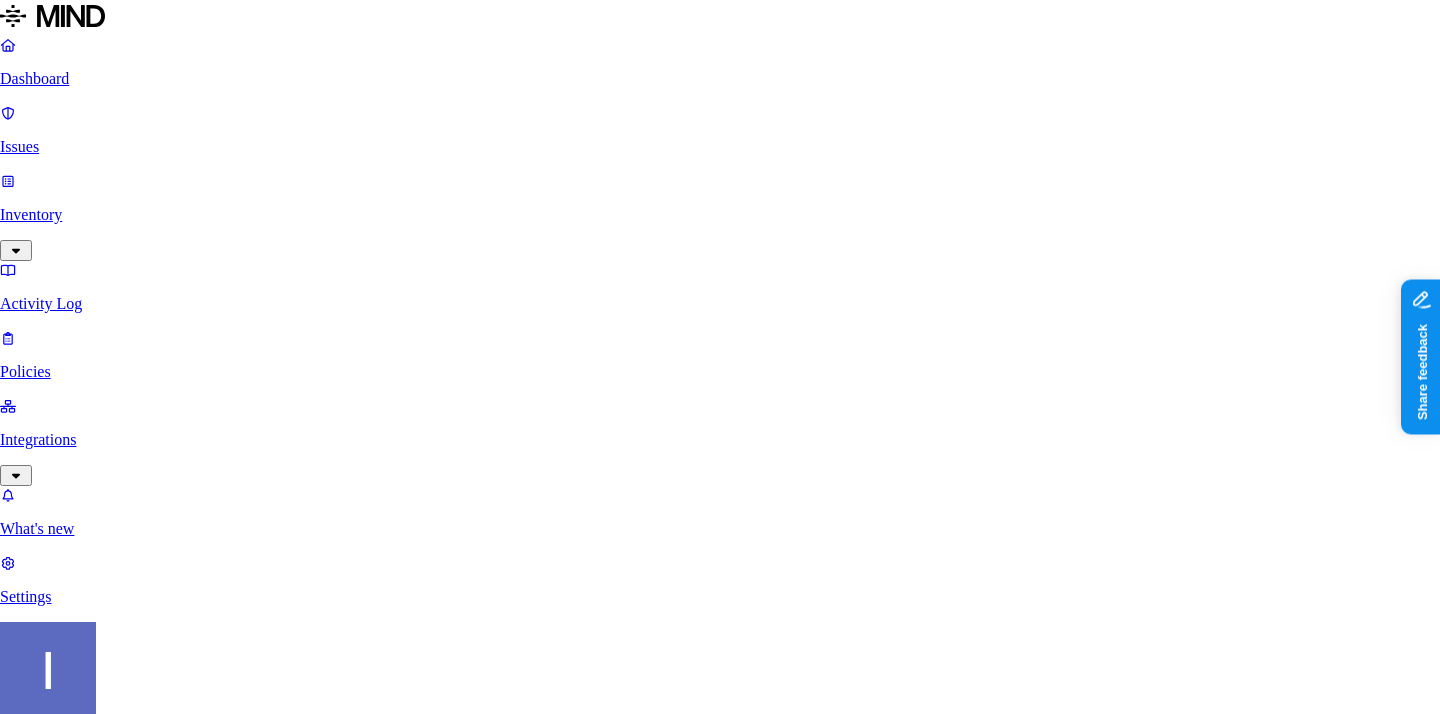 click at bounding box center (88, 2054) 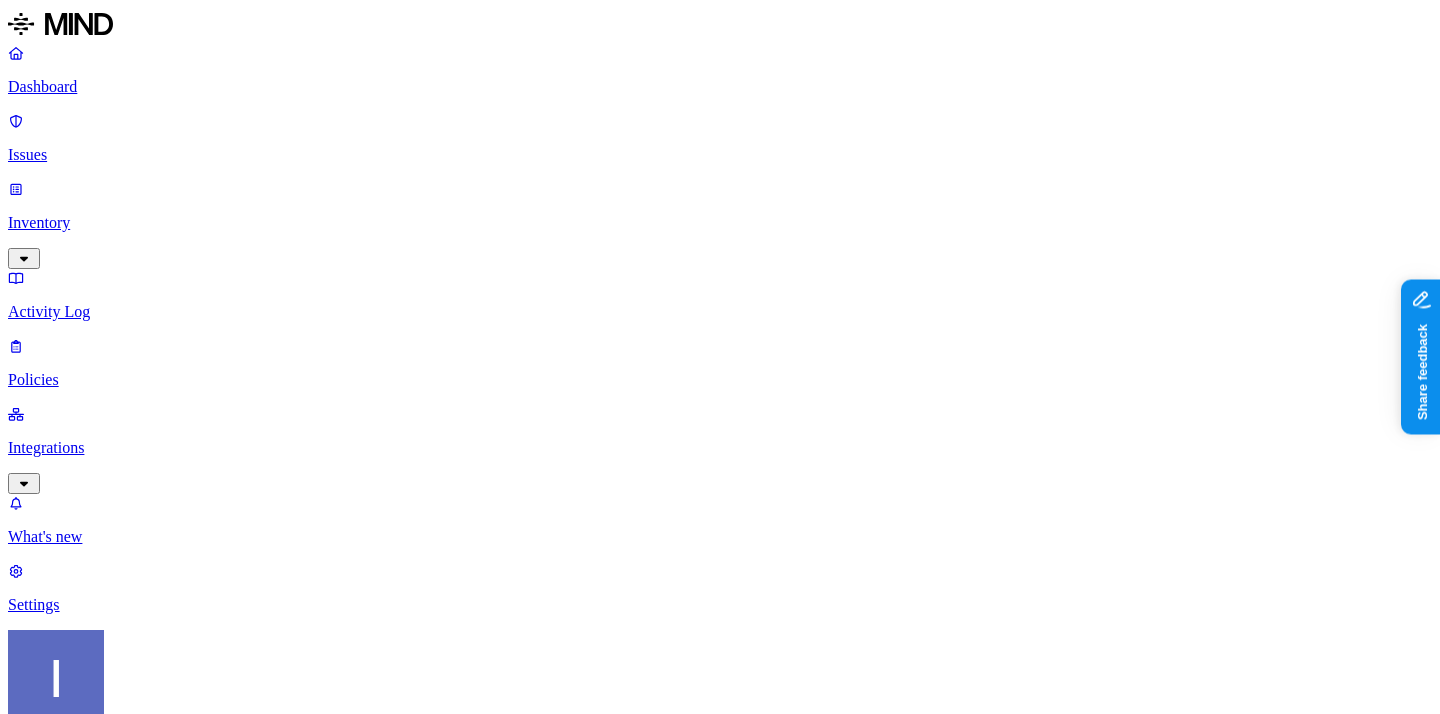 scroll, scrollTop: 0, scrollLeft: 0, axis: both 